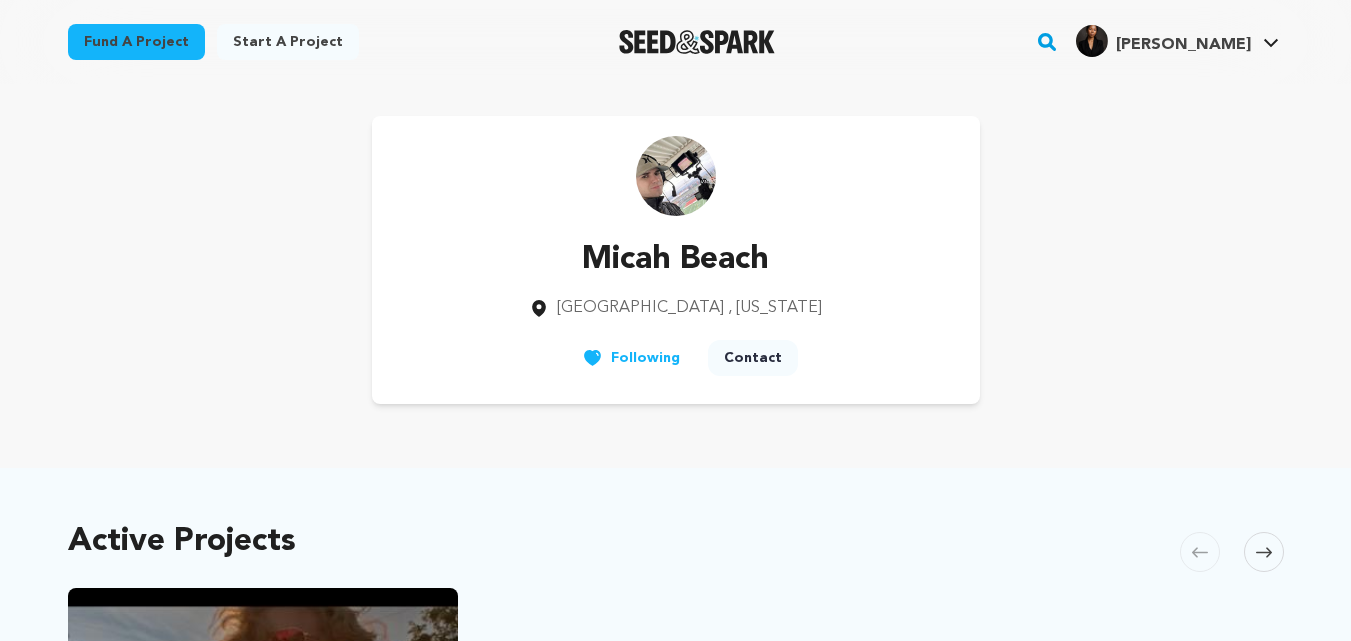scroll, scrollTop: 0, scrollLeft: 0, axis: both 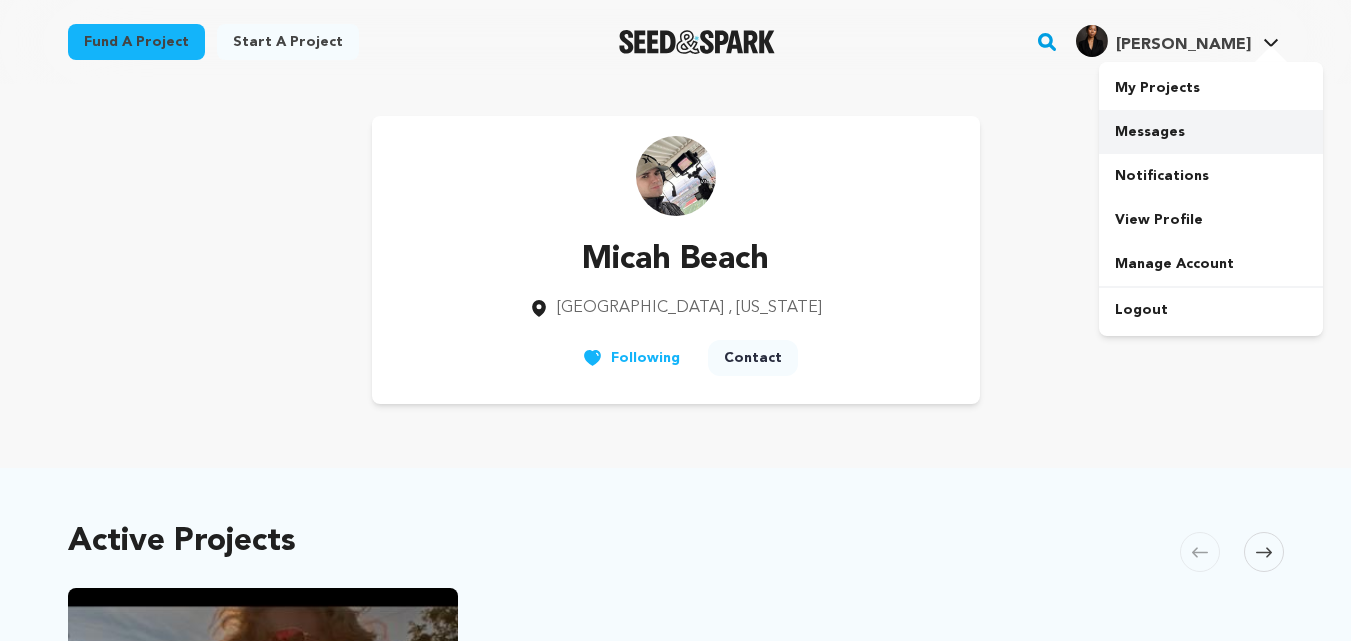 click on "Messages" at bounding box center (1211, 132) 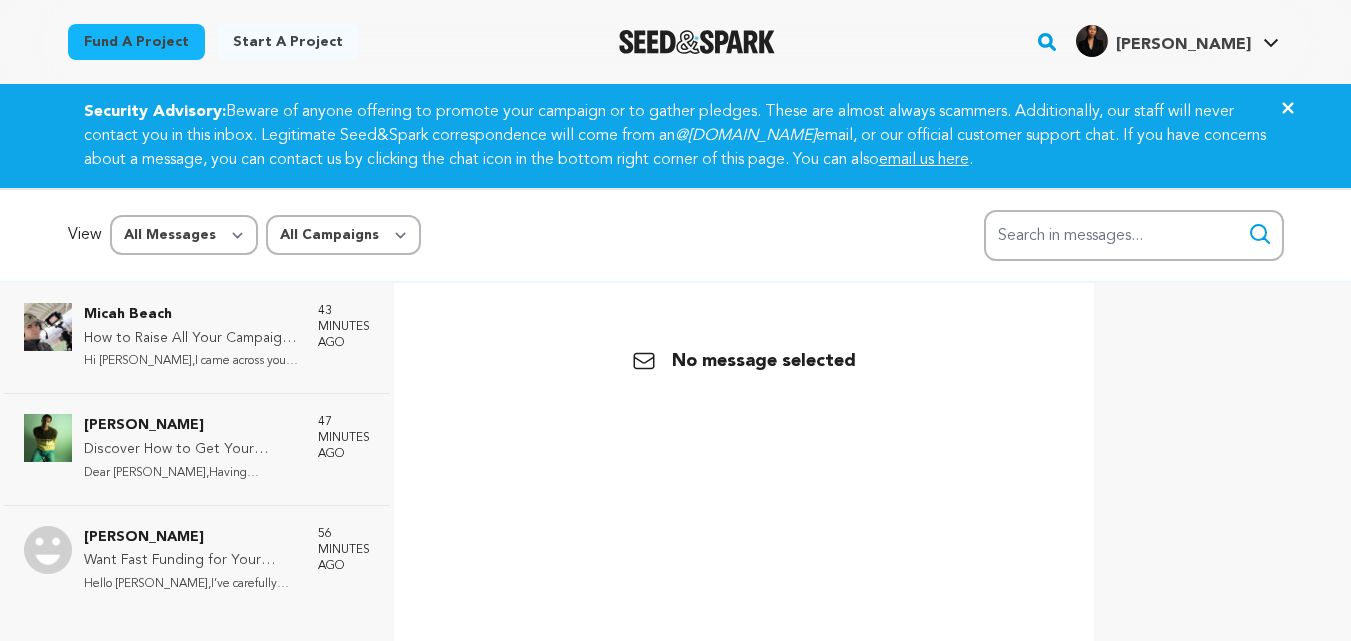 scroll, scrollTop: 0, scrollLeft: 0, axis: both 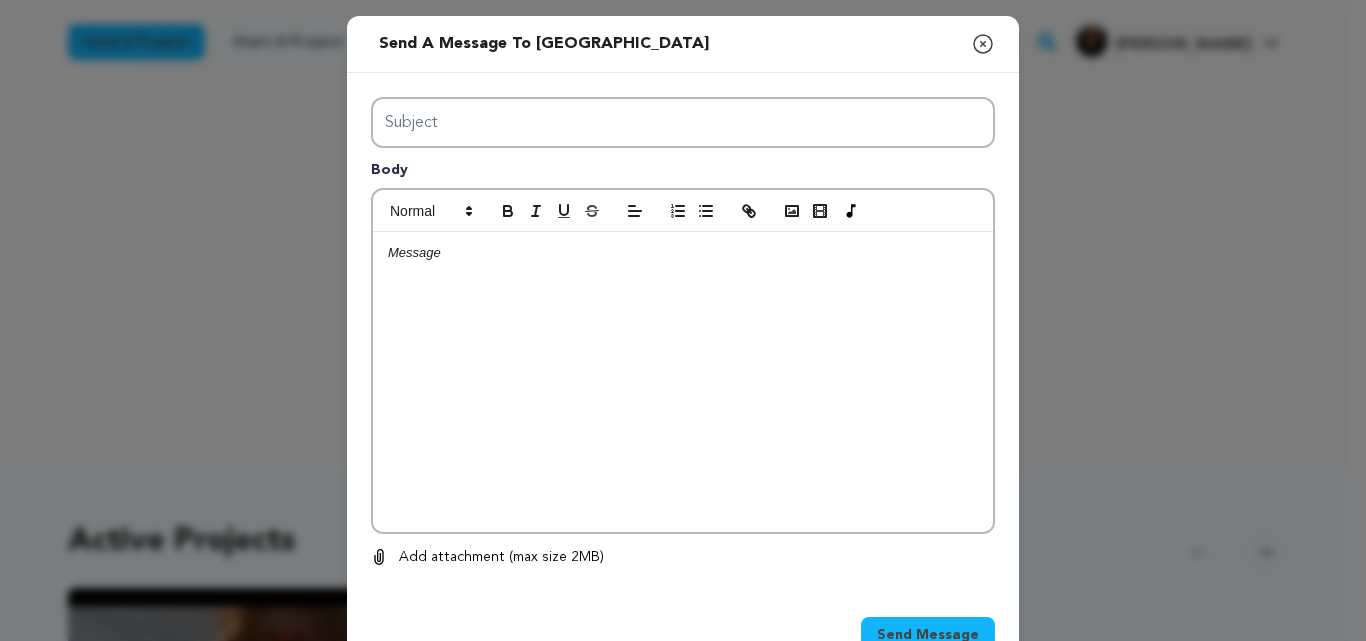 click 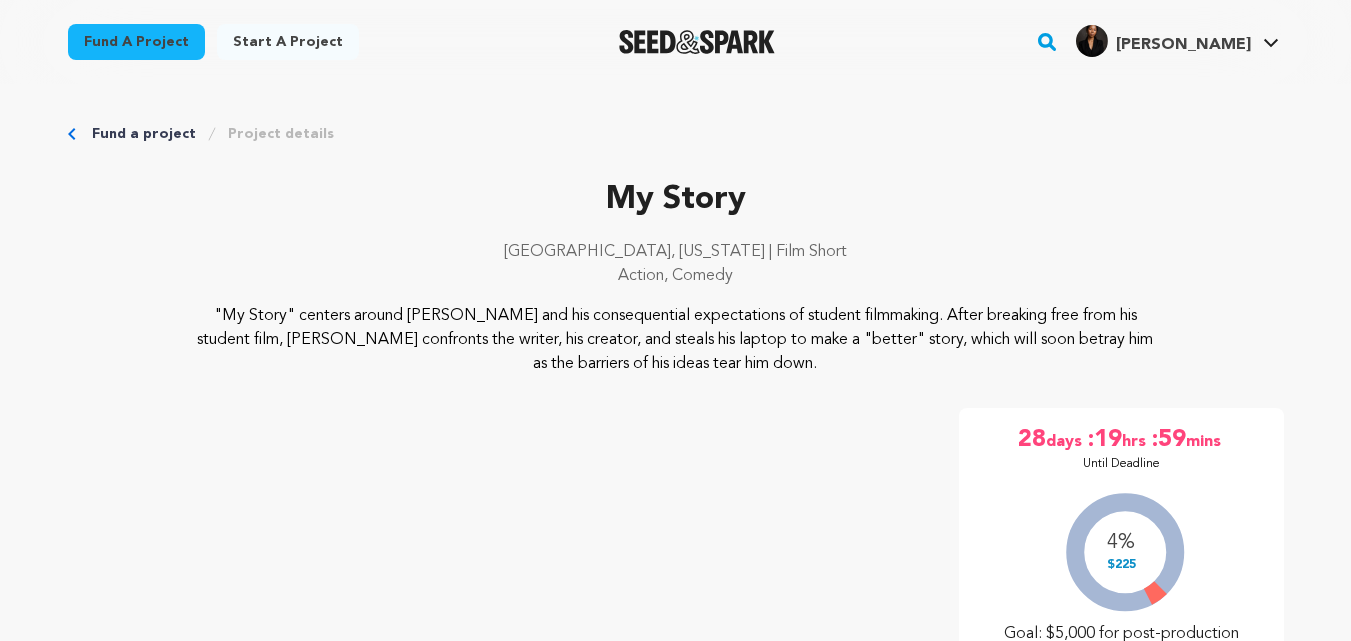 scroll, scrollTop: 720, scrollLeft: 0, axis: vertical 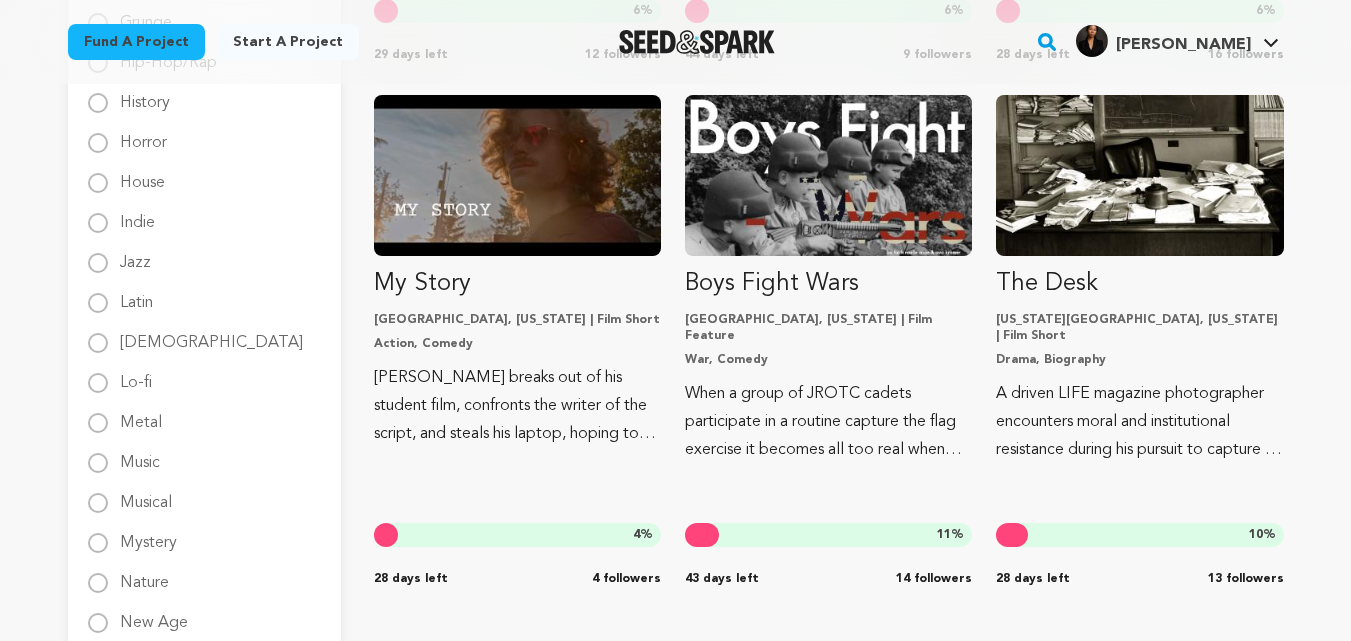 click 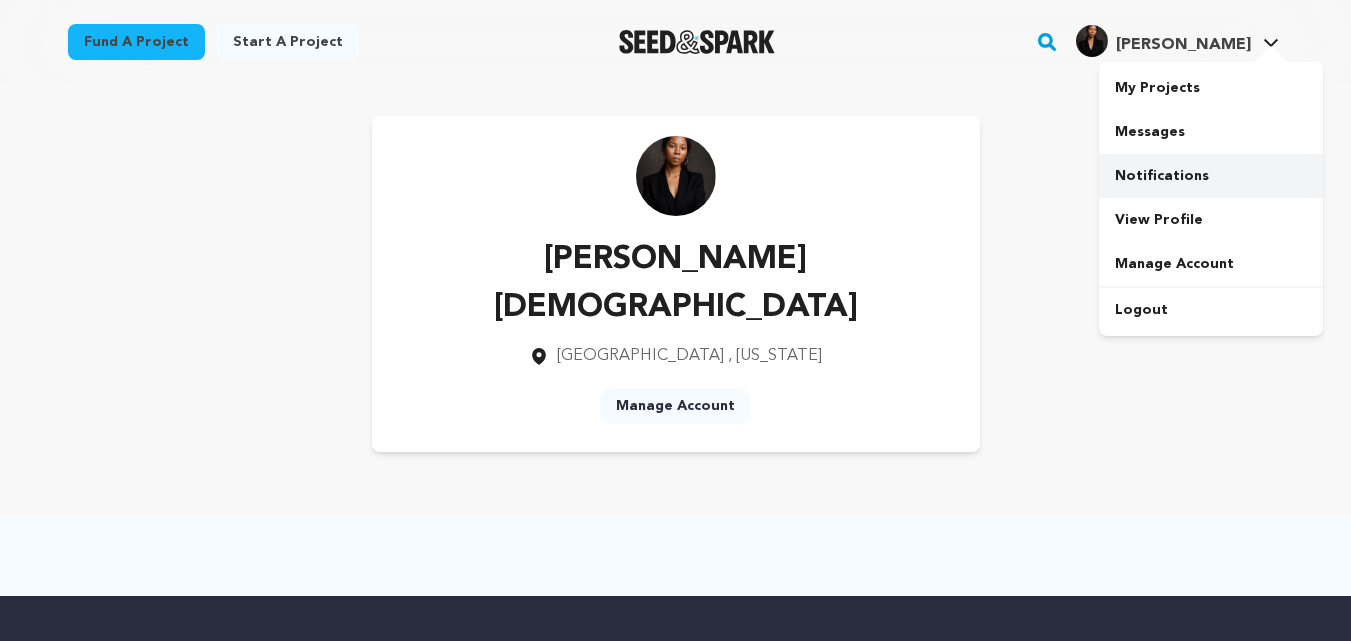scroll, scrollTop: 0, scrollLeft: 0, axis: both 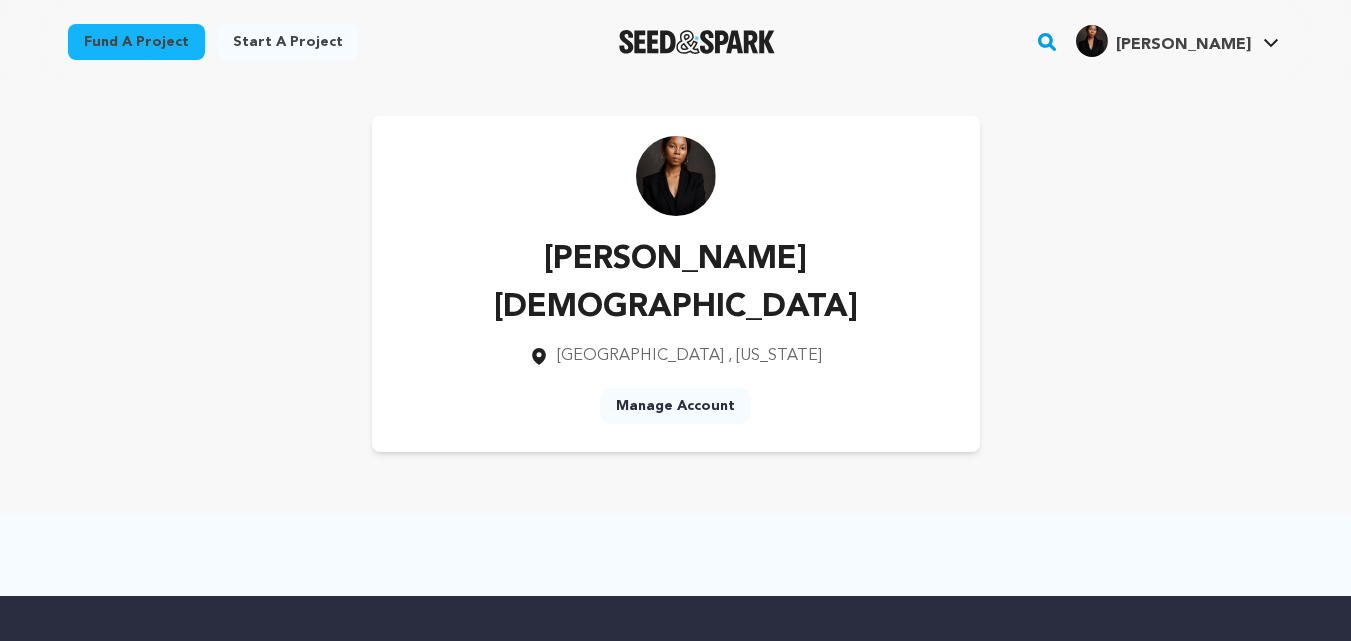 click on "Manage Account" at bounding box center (675, 406) 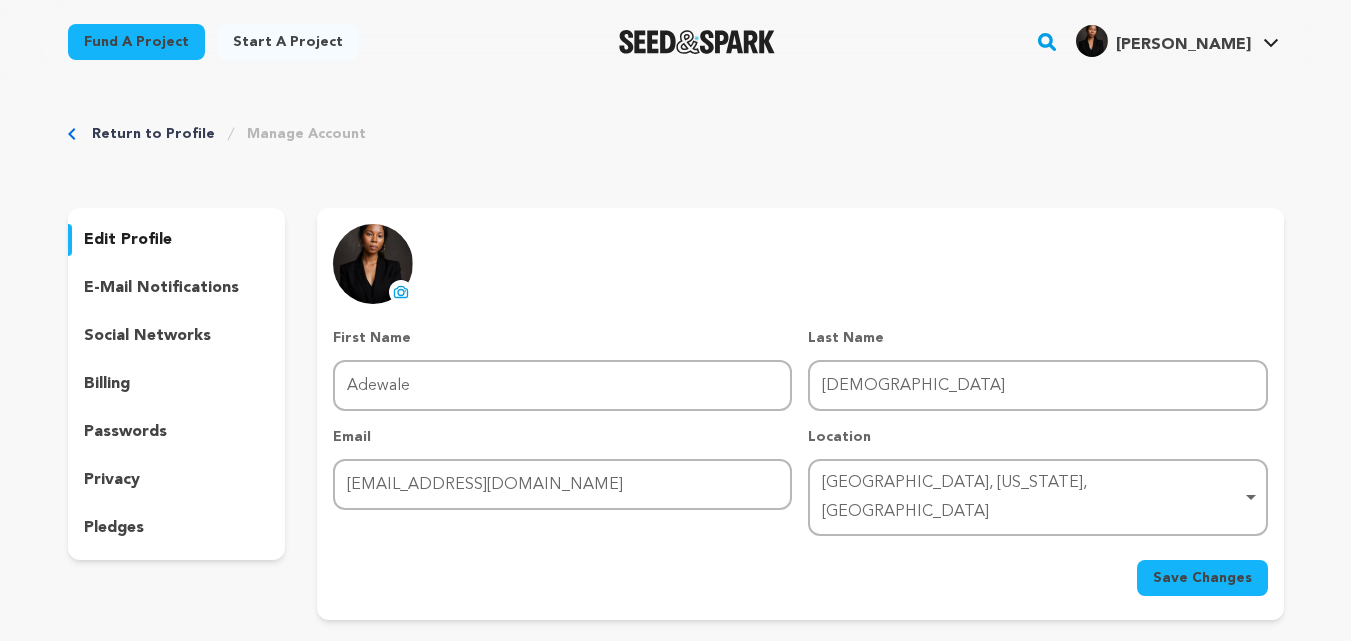 scroll, scrollTop: 0, scrollLeft: 0, axis: both 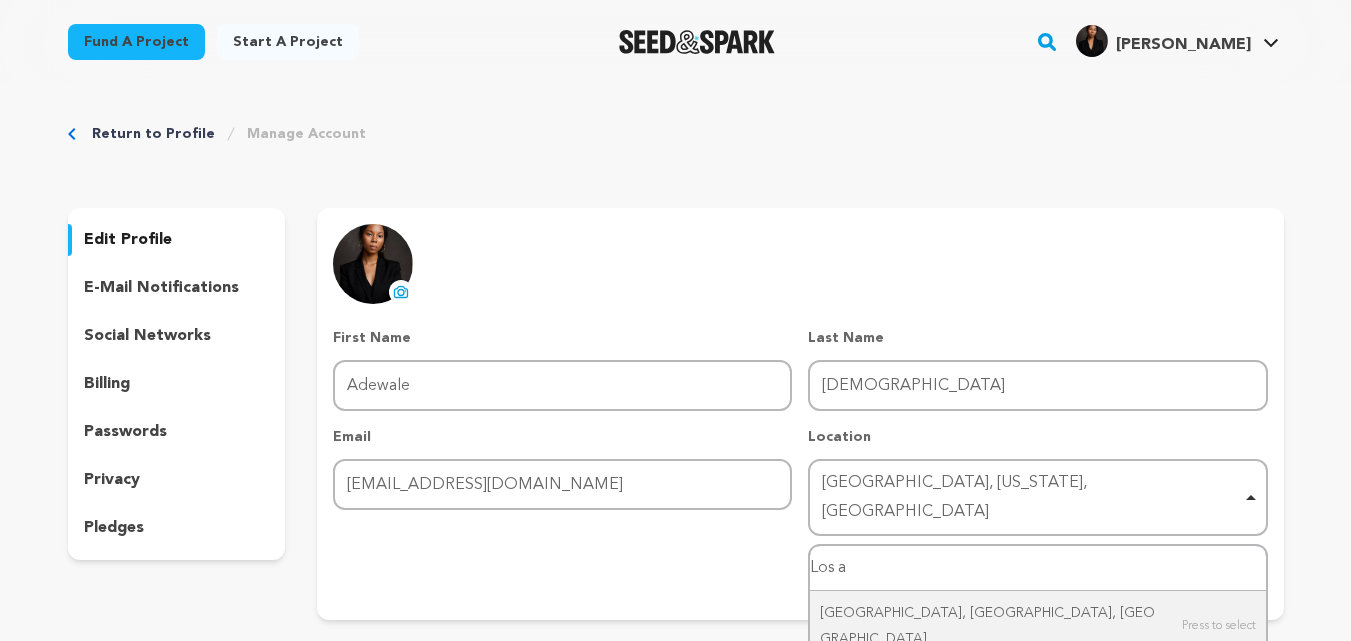 type on "Los an" 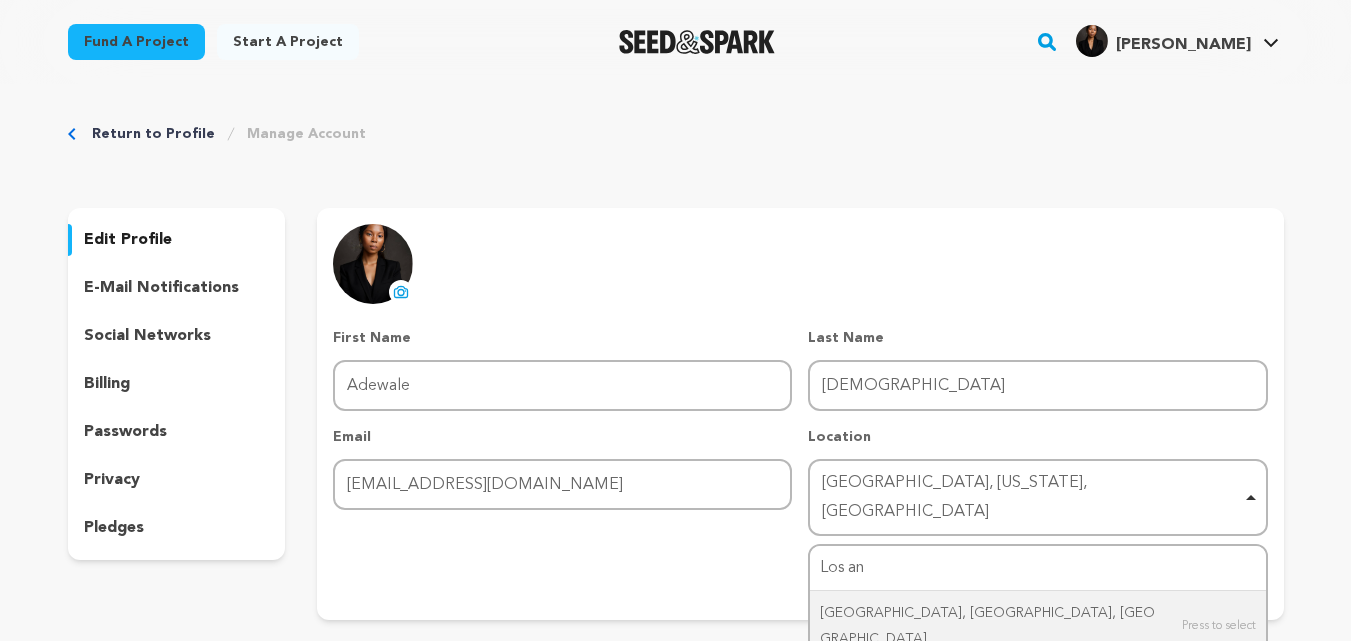 type 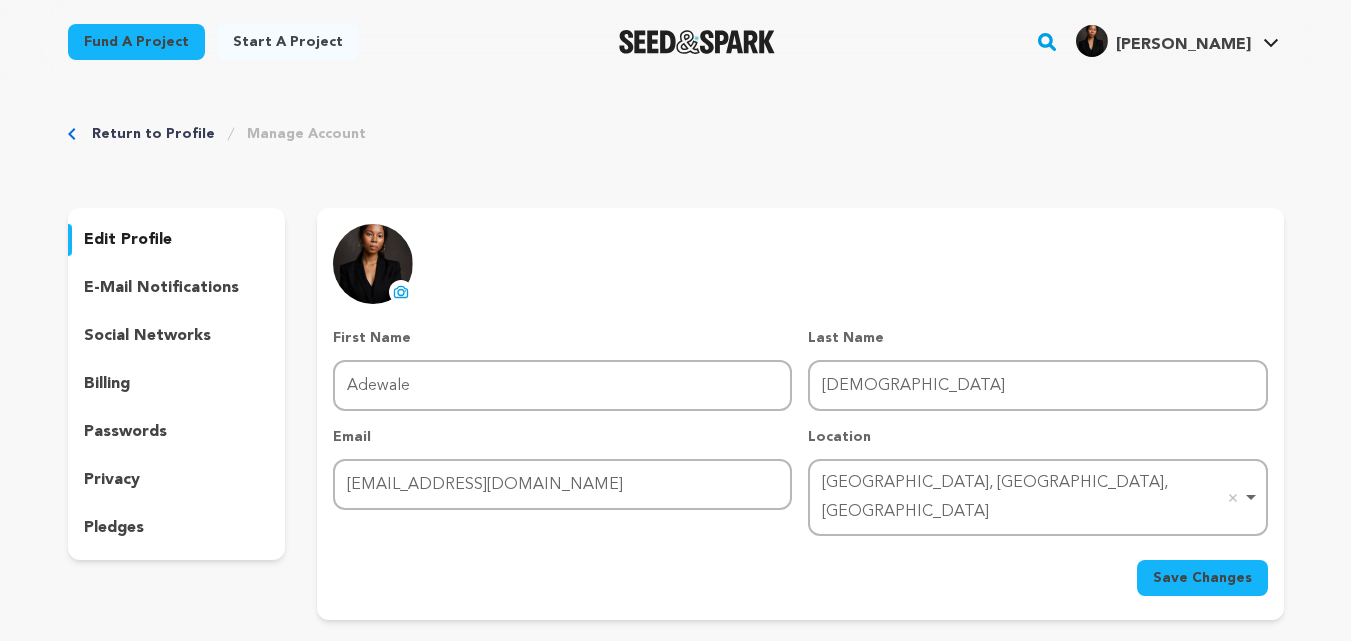 click on "Save Changes" at bounding box center [1202, 578] 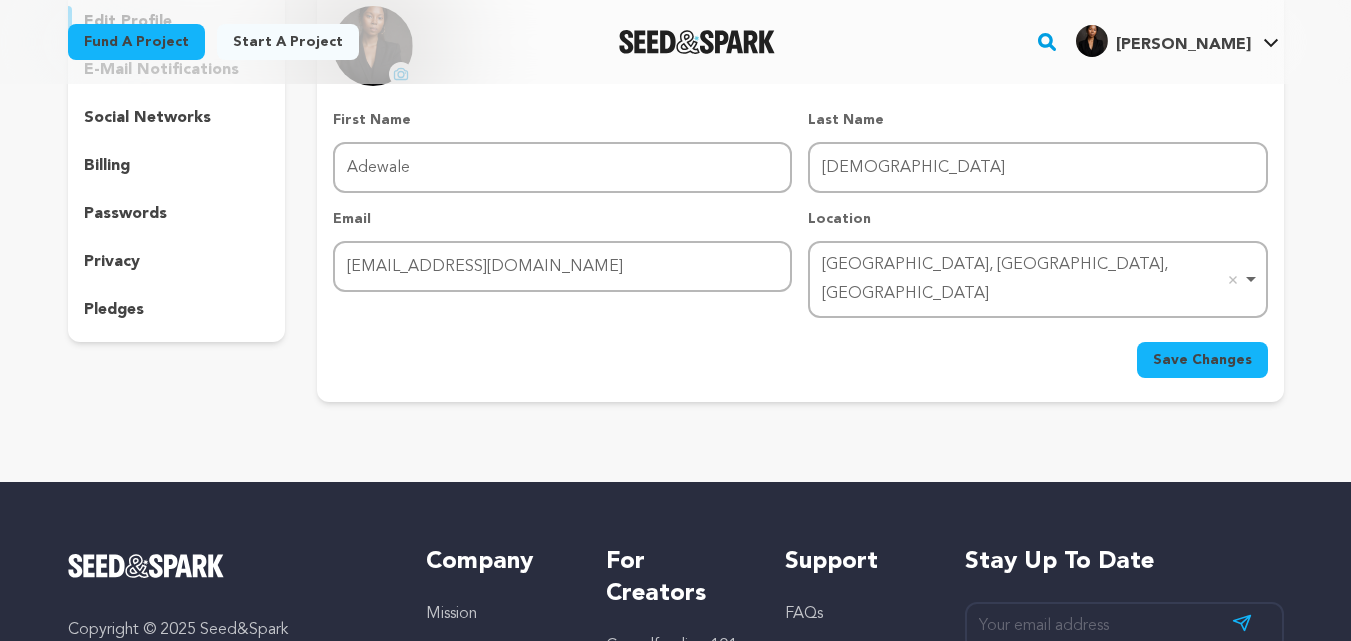 scroll, scrollTop: 0, scrollLeft: 0, axis: both 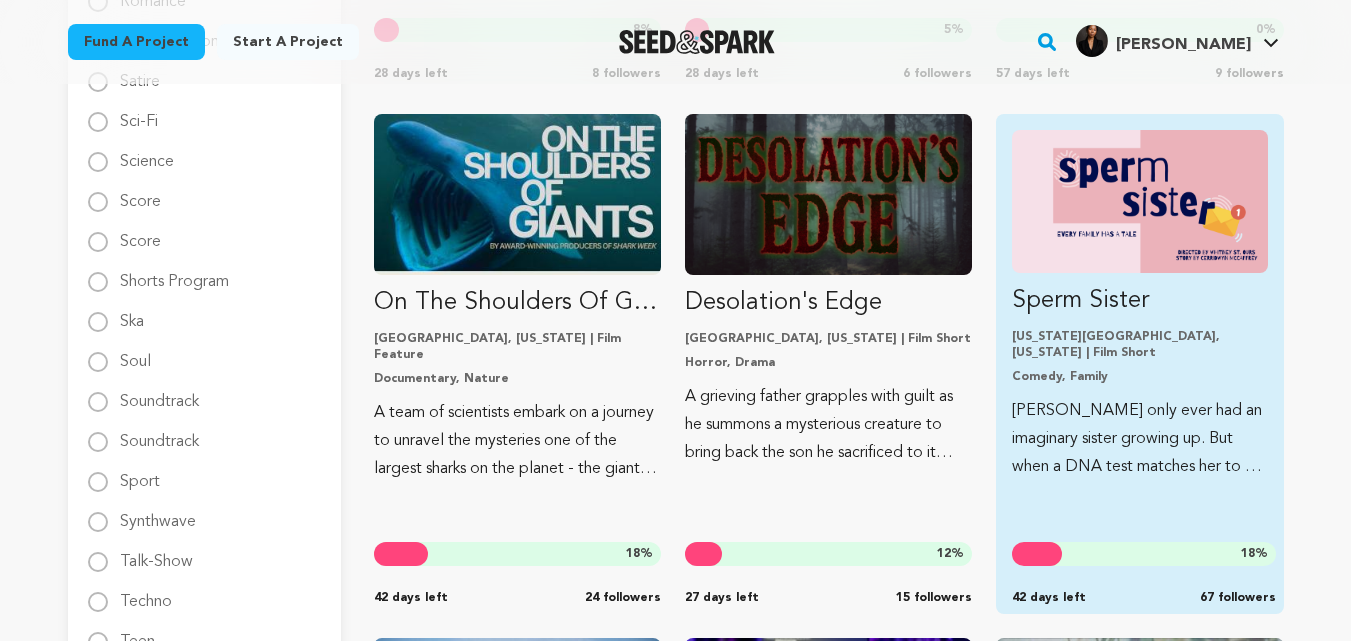 click on "[US_STATE][GEOGRAPHIC_DATA], [US_STATE] | Film Short" at bounding box center (1139, 345) 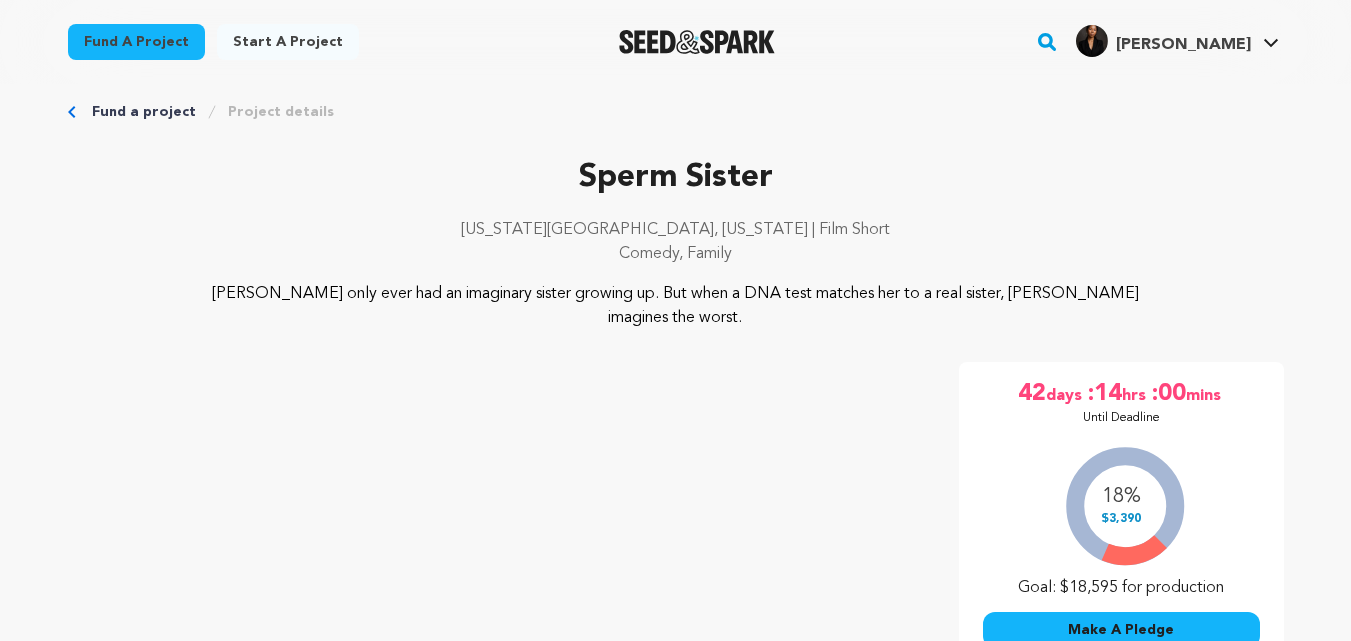 scroll, scrollTop: 0, scrollLeft: 0, axis: both 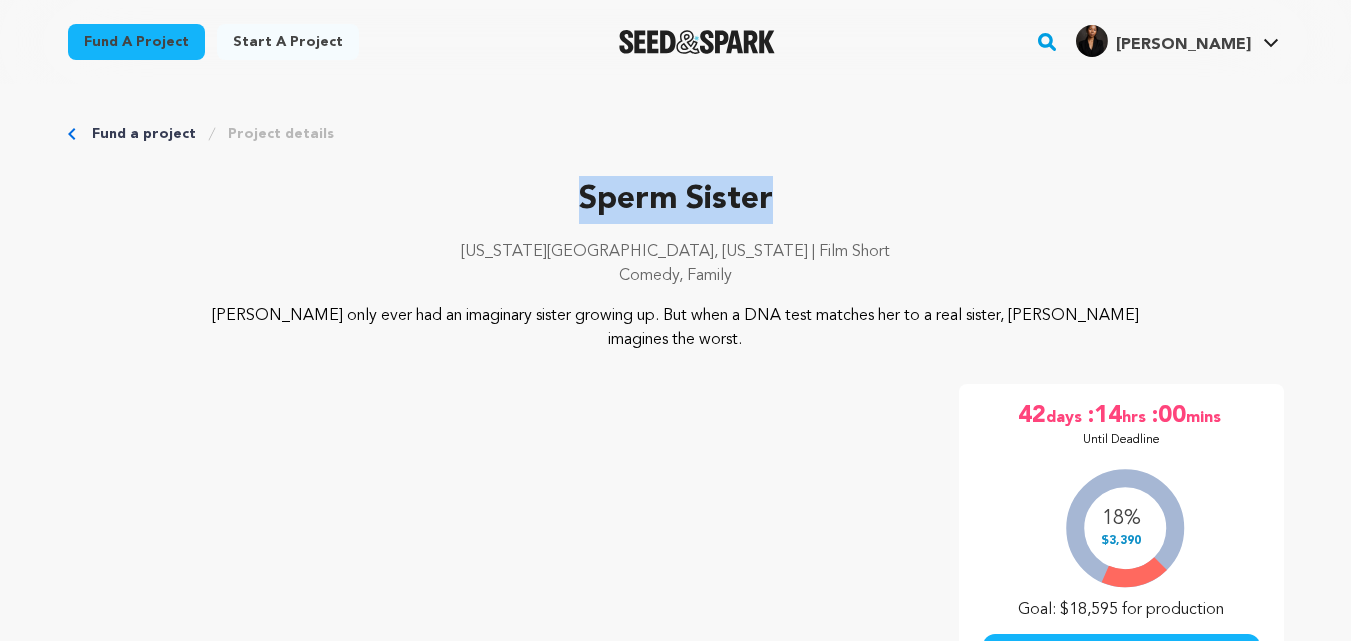 drag, startPoint x: 579, startPoint y: 205, endPoint x: 786, endPoint y: 172, distance: 209.61394 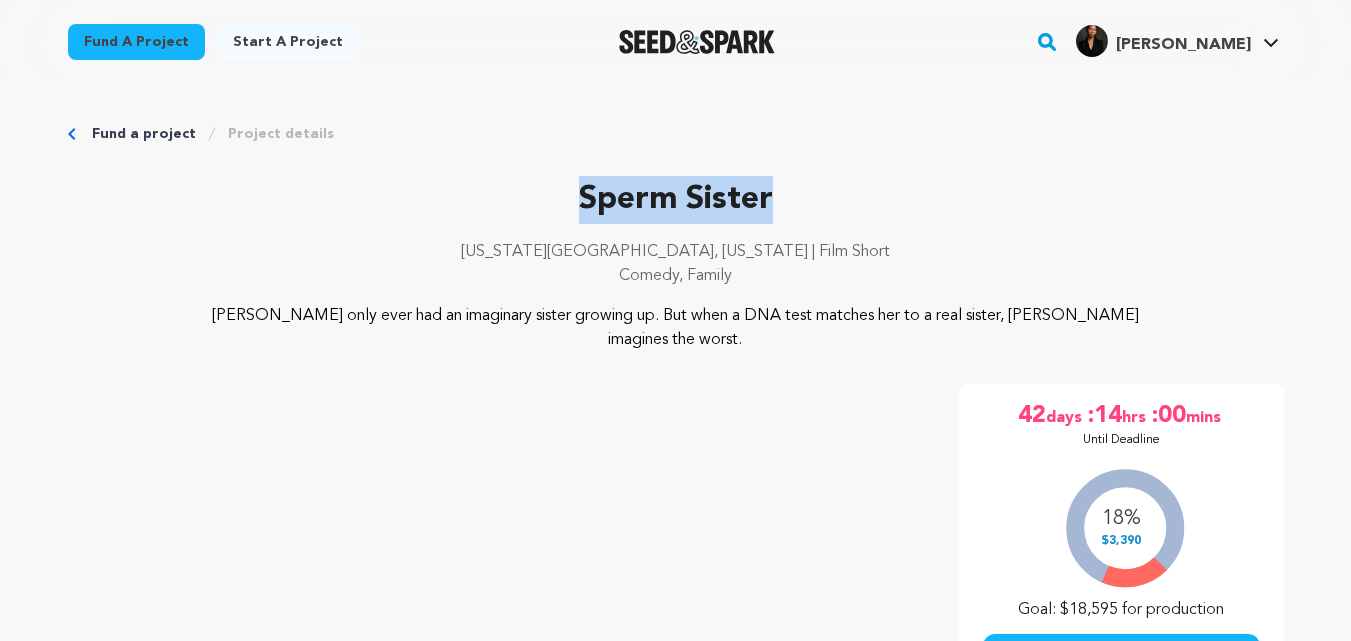 copy on "Sperm Sister" 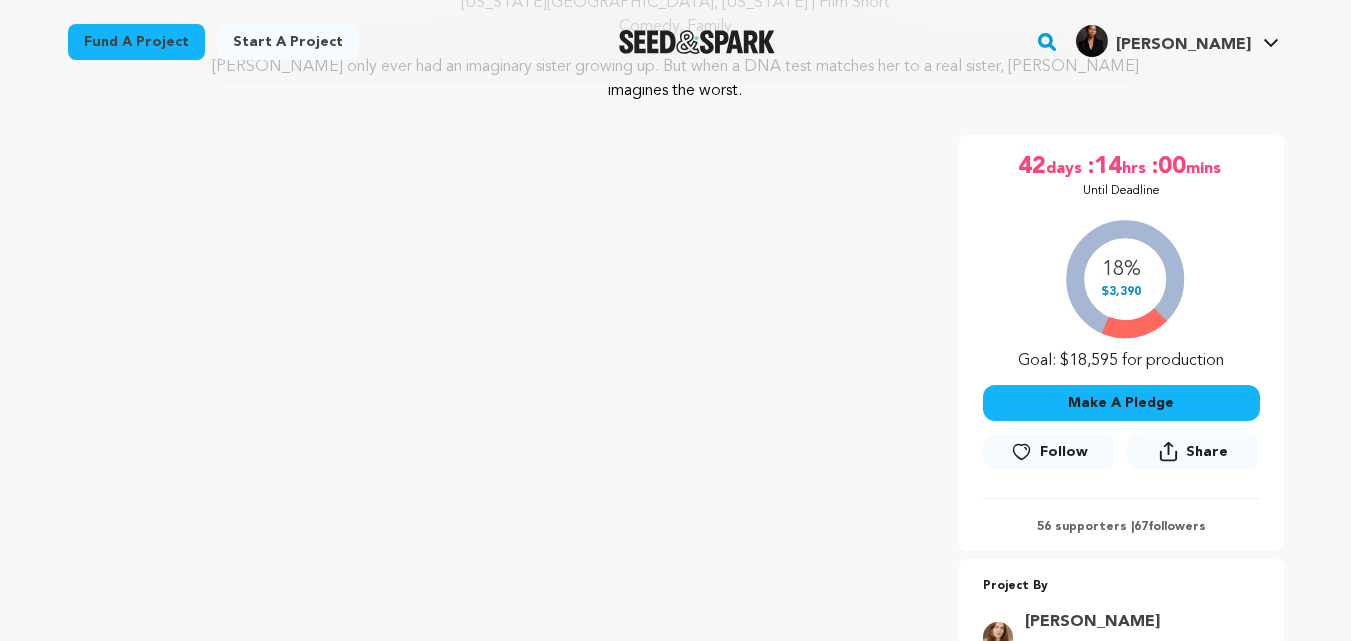 scroll, scrollTop: 426, scrollLeft: 0, axis: vertical 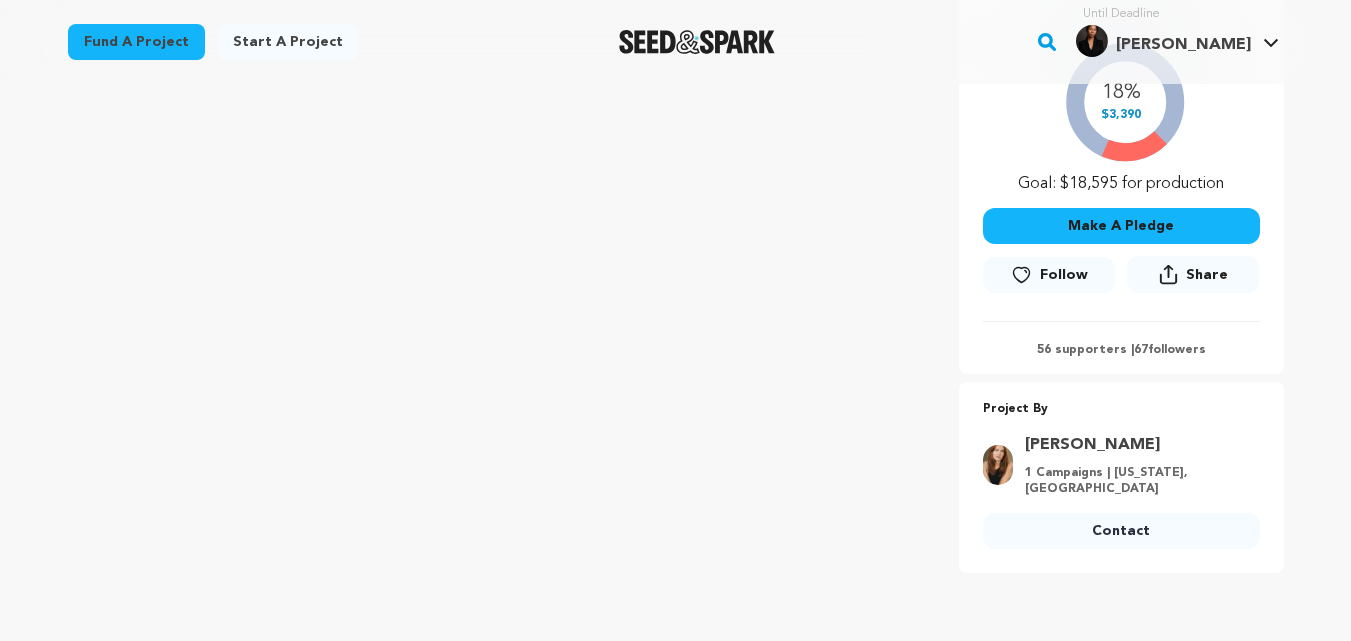 click on "Contact" at bounding box center (1121, 531) 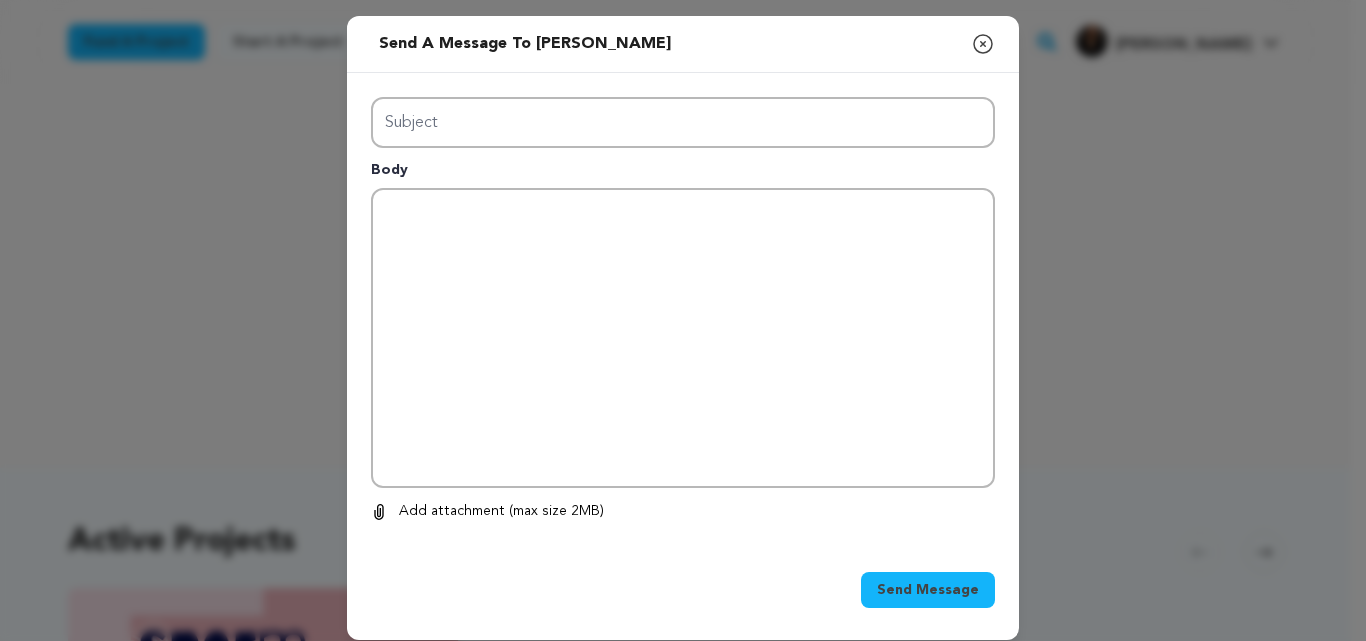 click on "Send a message to [PERSON_NAME]
Close modal
Subject
Body
0 %
0" at bounding box center (683, 328) 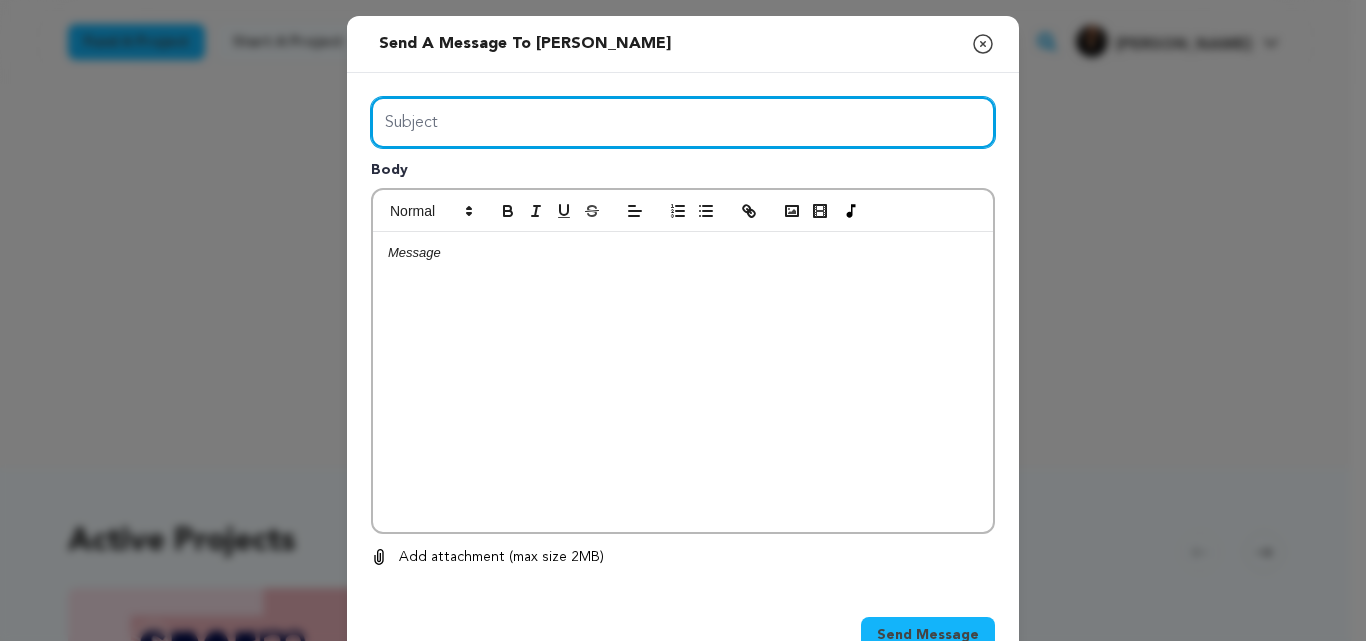 click on "Subject" at bounding box center [683, 122] 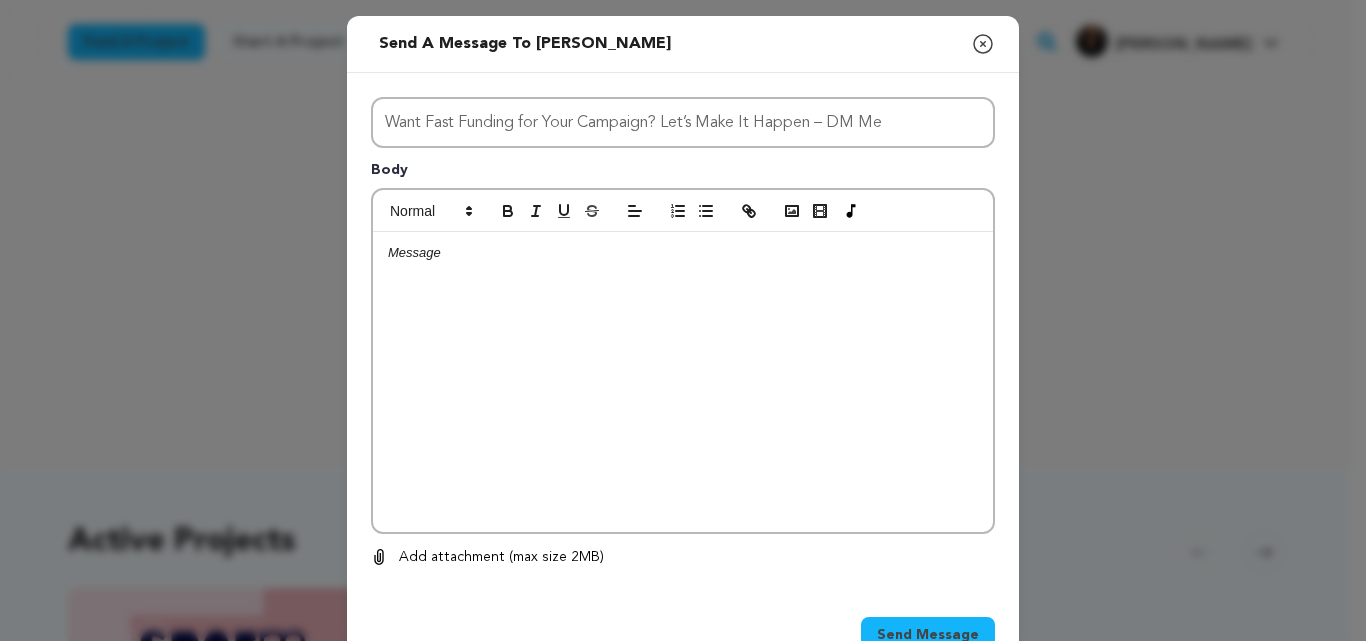 click at bounding box center (683, 382) 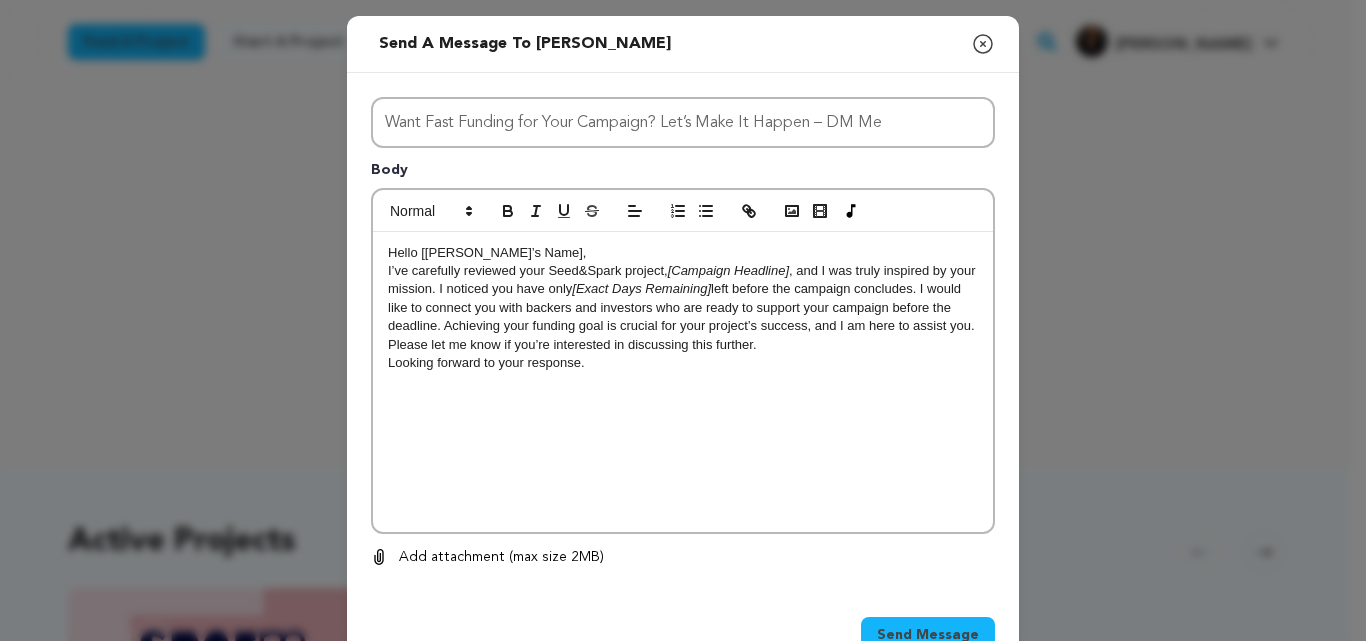 scroll, scrollTop: 0, scrollLeft: 0, axis: both 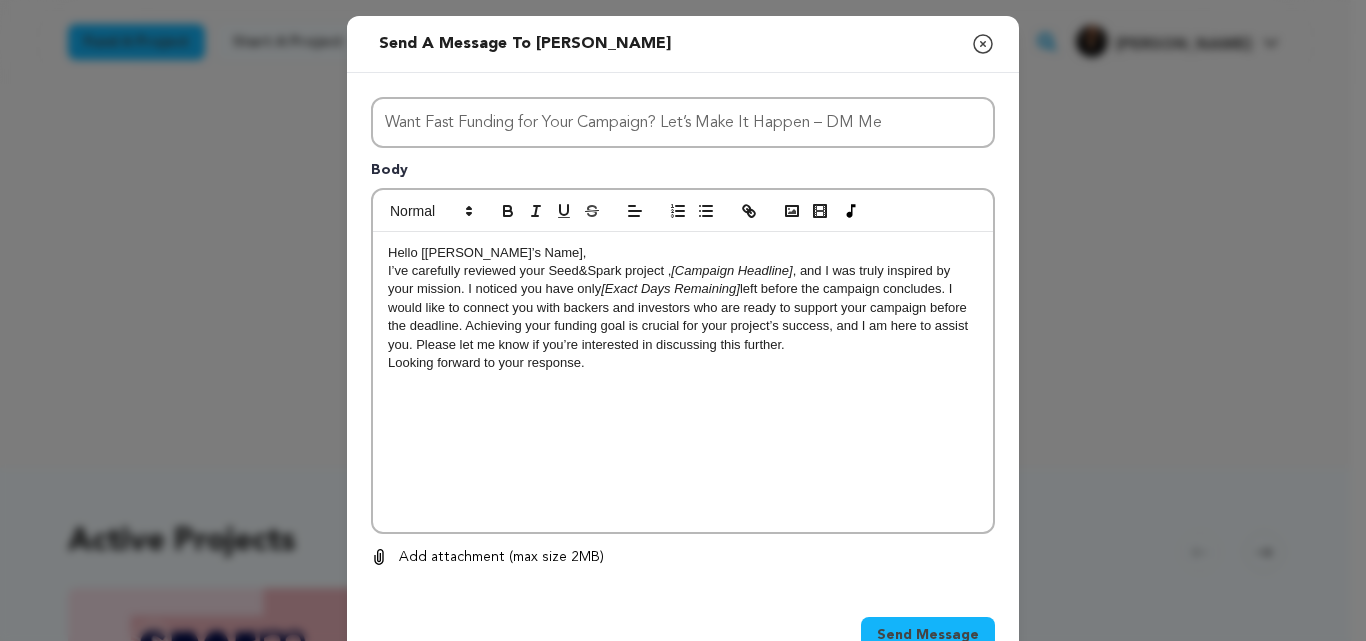 click on "I’ve carefully reviewed your Seed&Spark project ,  [Campaign Headline] , and I was truly inspired by your mission. I noticed you have only  [Exact Days Remaining]  left before the campaign concludes. I would like to connect you with backers and investors who are ready to support your campaign before the deadline. Achieving your funding goal is crucial for your project’s success, and I am here to assist you. Please let me know if you’re interested in discussing this further." at bounding box center (683, 308) 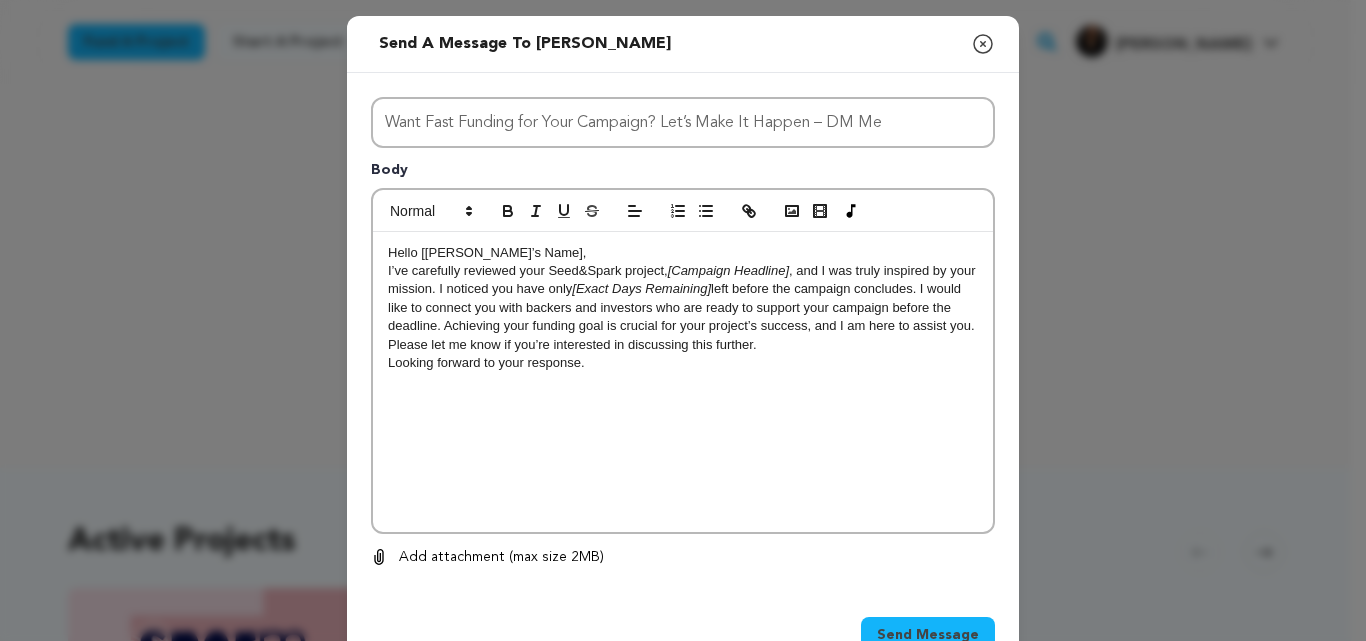 click on "I’ve carefully reviewed your Seed&Spark project,  [Campaign Headline] , and I was truly inspired by your mission. I noticed you have only  [Exact Days Remaining]  left before the campaign concludes. I would like to connect you with backers and investors who are ready to support your campaign before the deadline. Achieving your funding goal is crucial for your project’s success, and I am here to assist you. Please let me know if you’re interested in discussing this further." at bounding box center (683, 308) 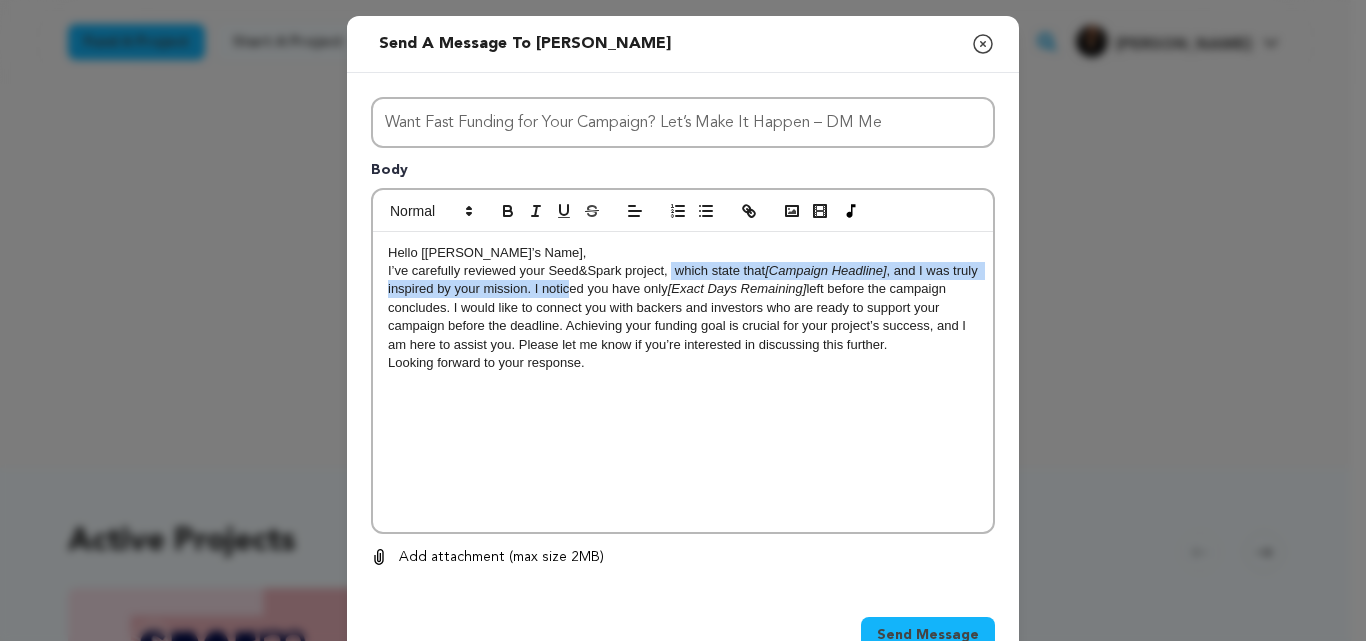 drag, startPoint x: 662, startPoint y: 272, endPoint x: 587, endPoint y: 290, distance: 77.12976 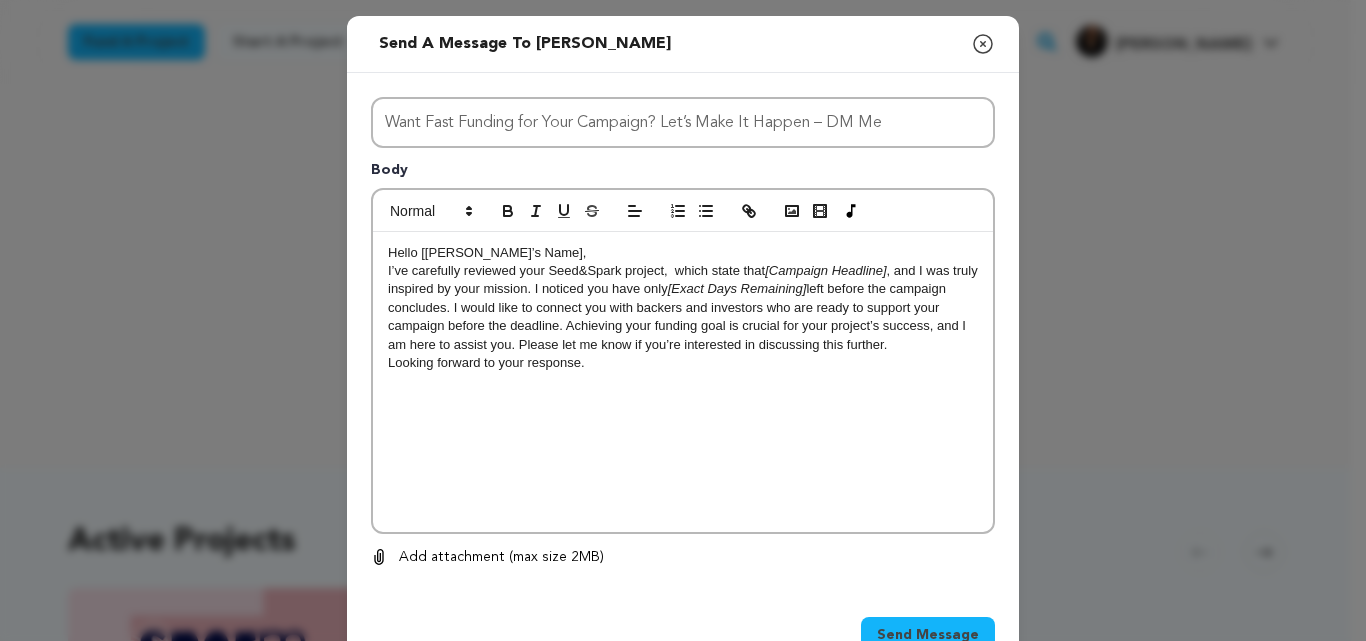 click on "[Exact Days Remaining]" at bounding box center [737, 288] 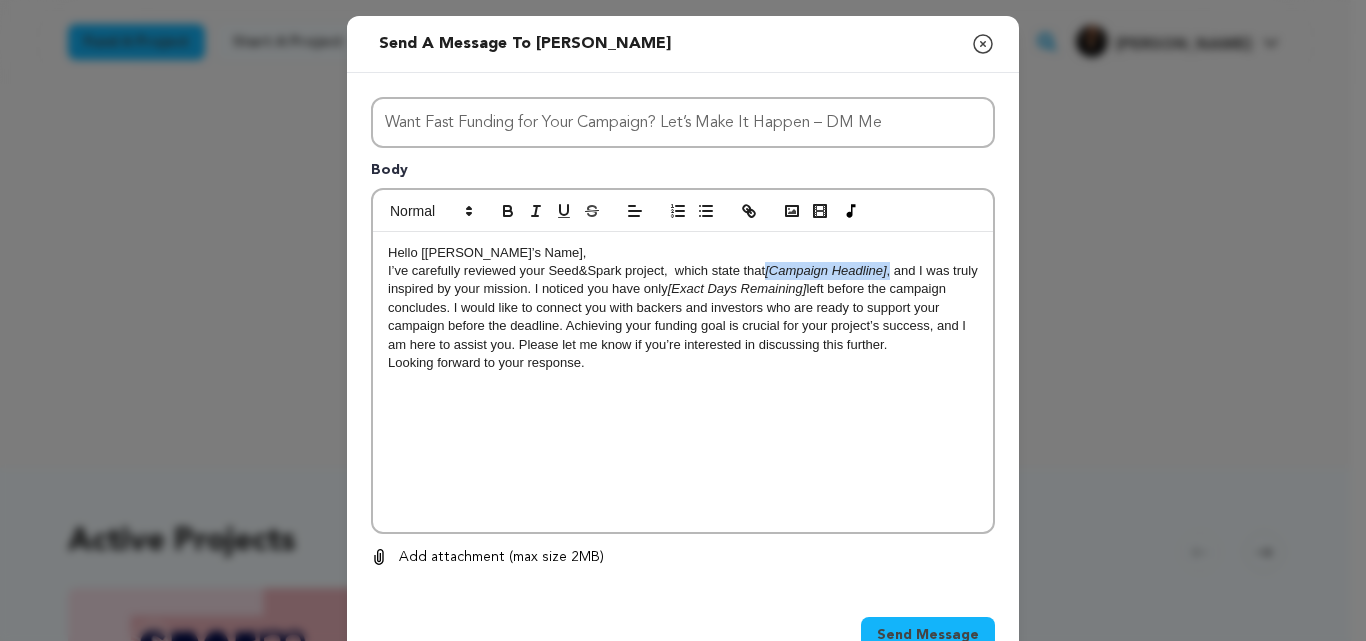 drag, startPoint x: 758, startPoint y: 271, endPoint x: 885, endPoint y: 275, distance: 127.06297 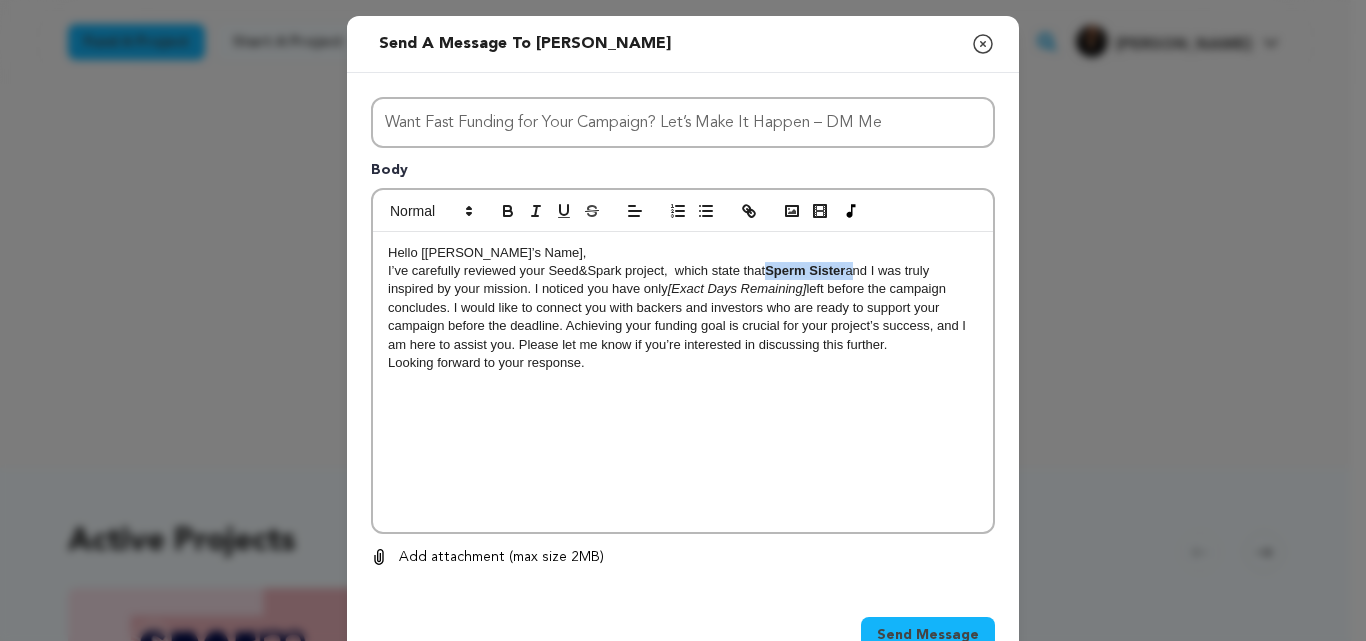 scroll, scrollTop: 0, scrollLeft: 0, axis: both 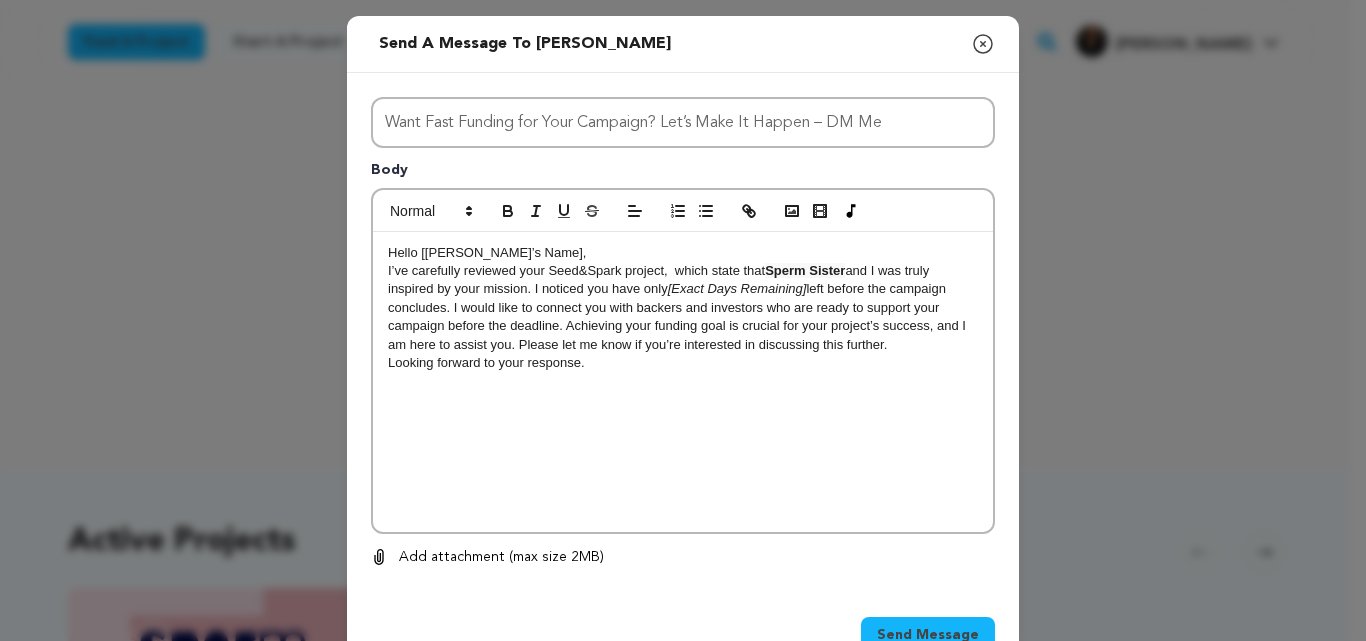 click on "Sperm Sister" at bounding box center (805, 270) 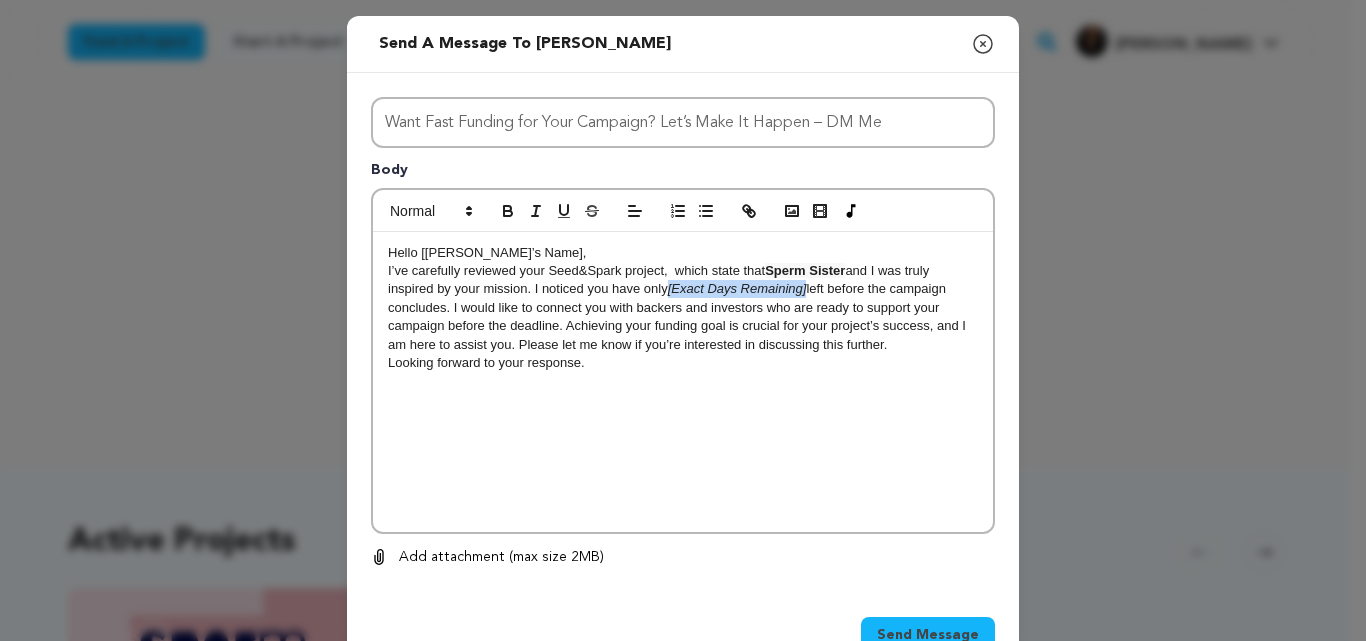 drag, startPoint x: 663, startPoint y: 293, endPoint x: 801, endPoint y: 292, distance: 138.00362 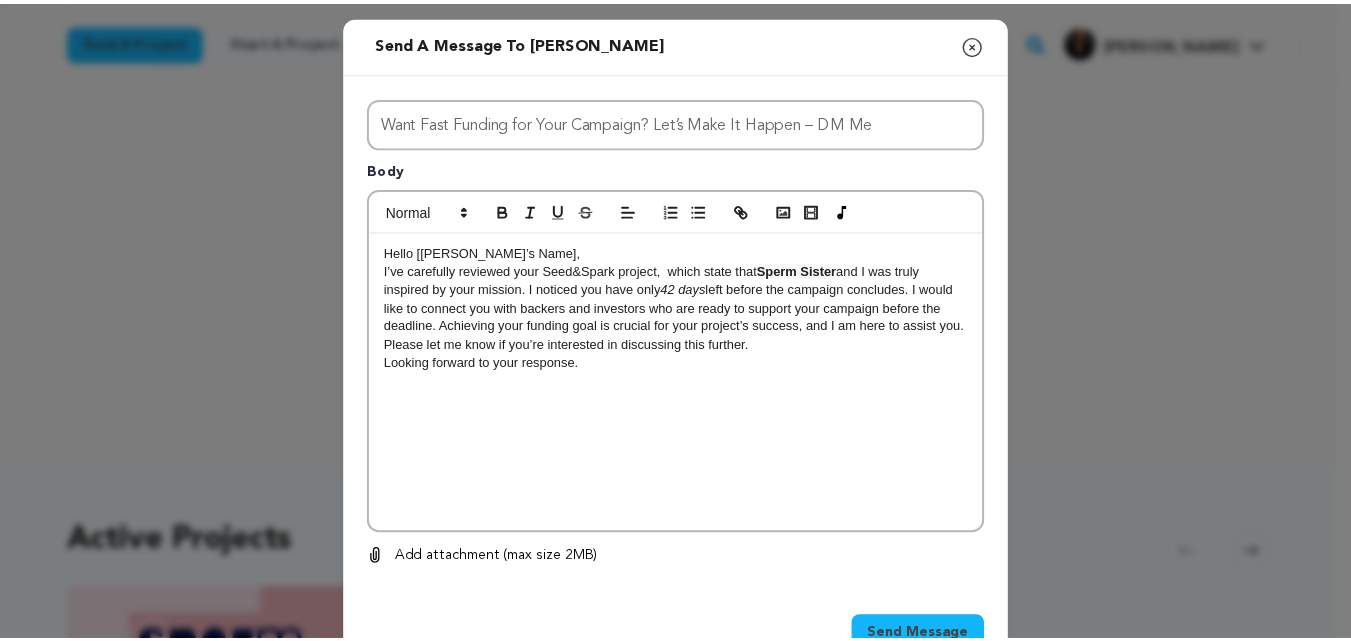 scroll, scrollTop: 60, scrollLeft: 0, axis: vertical 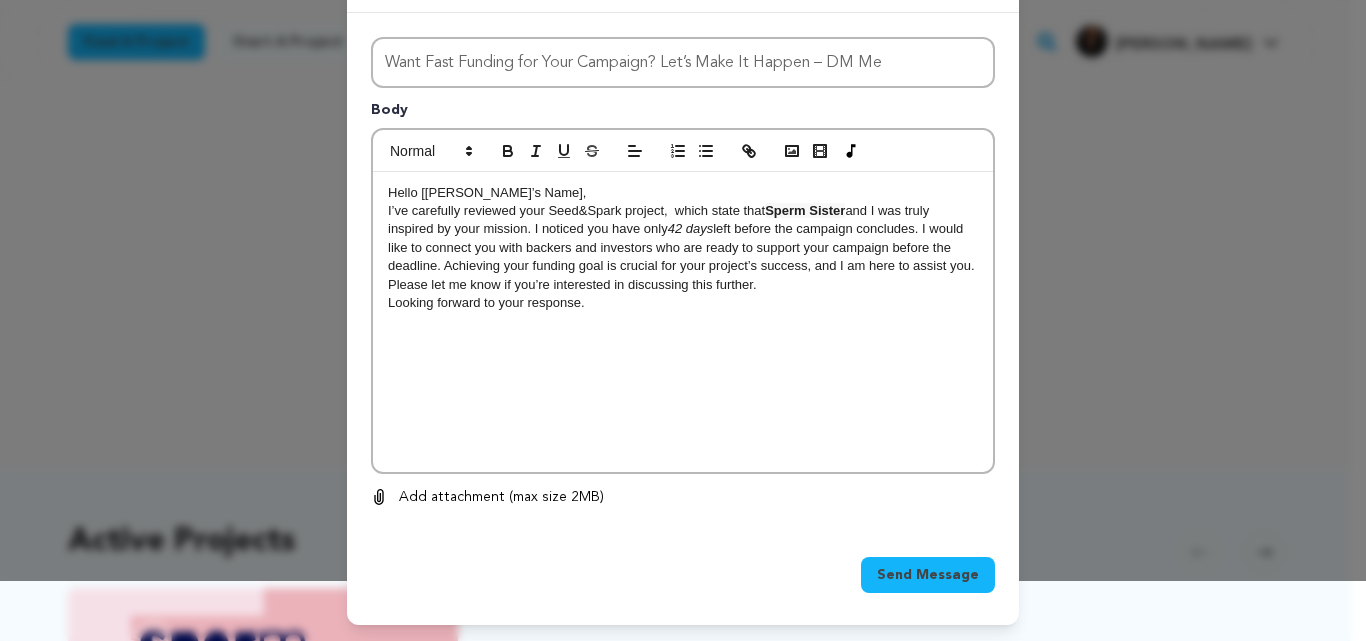 click on "Send Message" at bounding box center (928, 575) 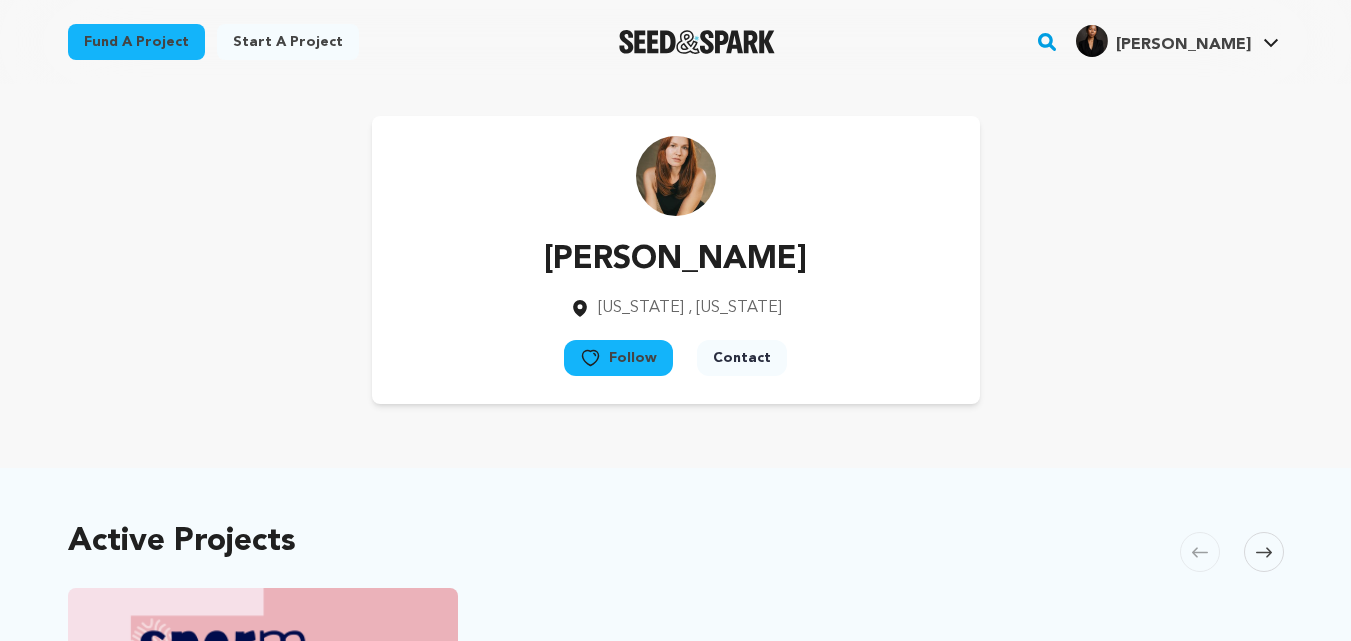 click on "Follow" at bounding box center (618, 358) 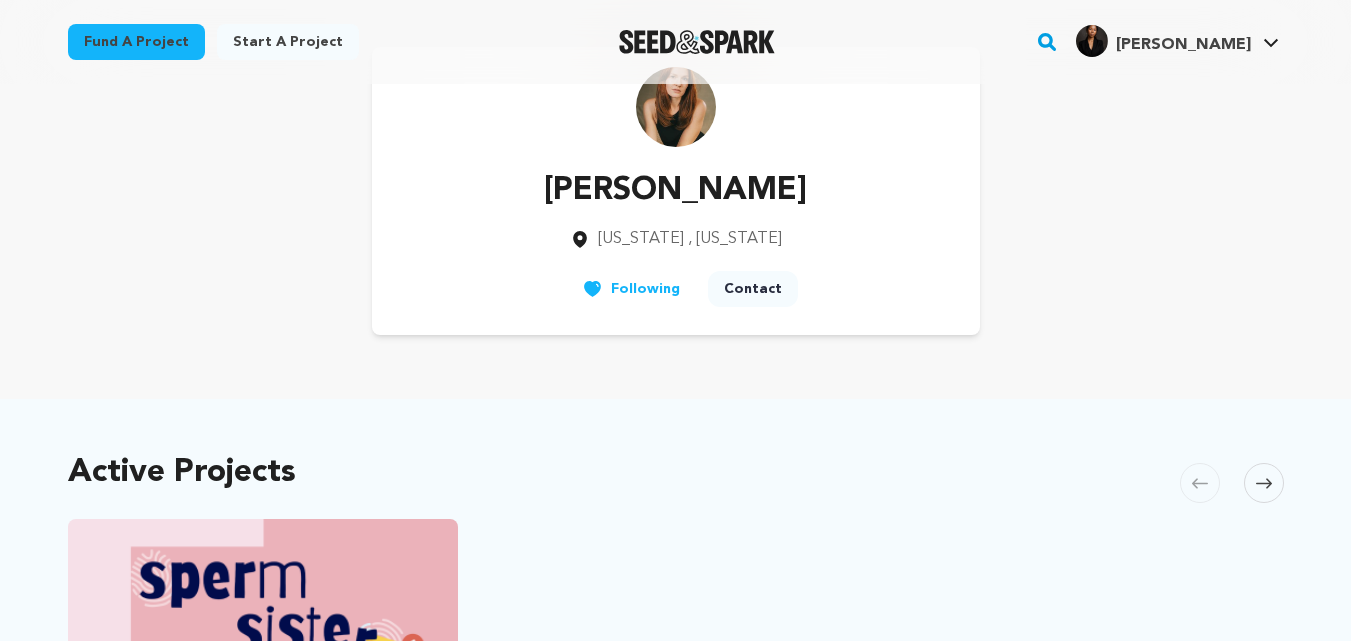 scroll, scrollTop: 52, scrollLeft: 0, axis: vertical 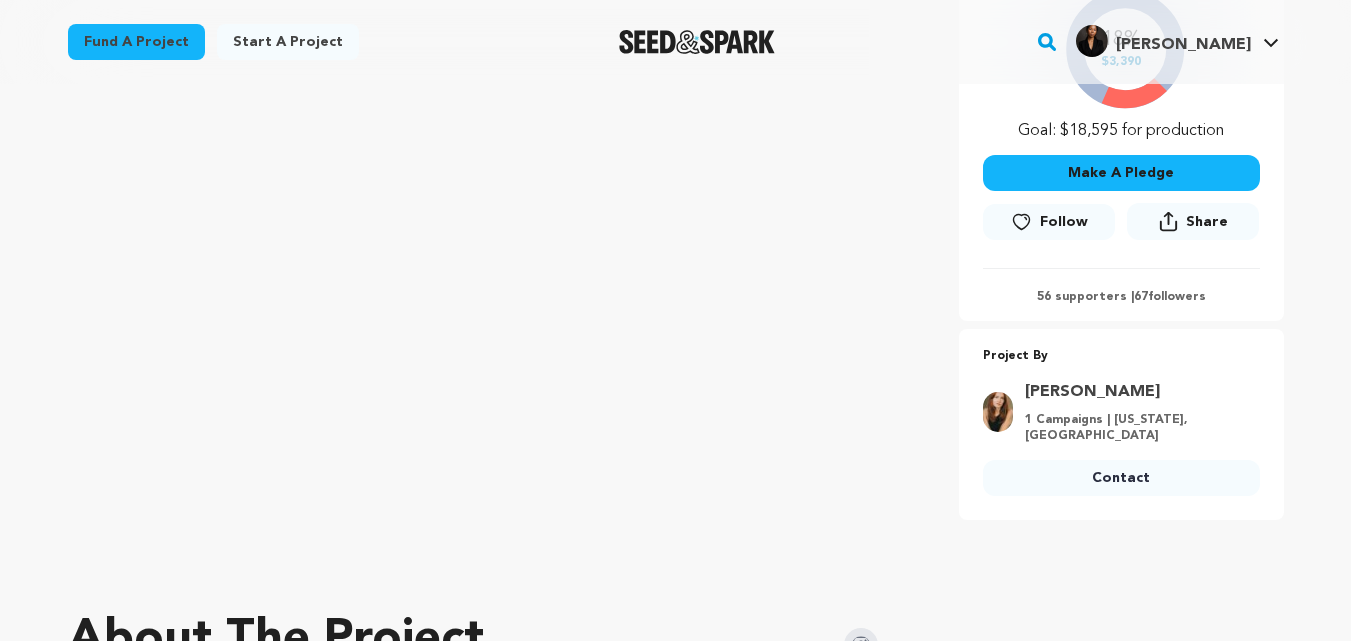 click on "Contact" at bounding box center [1121, 478] 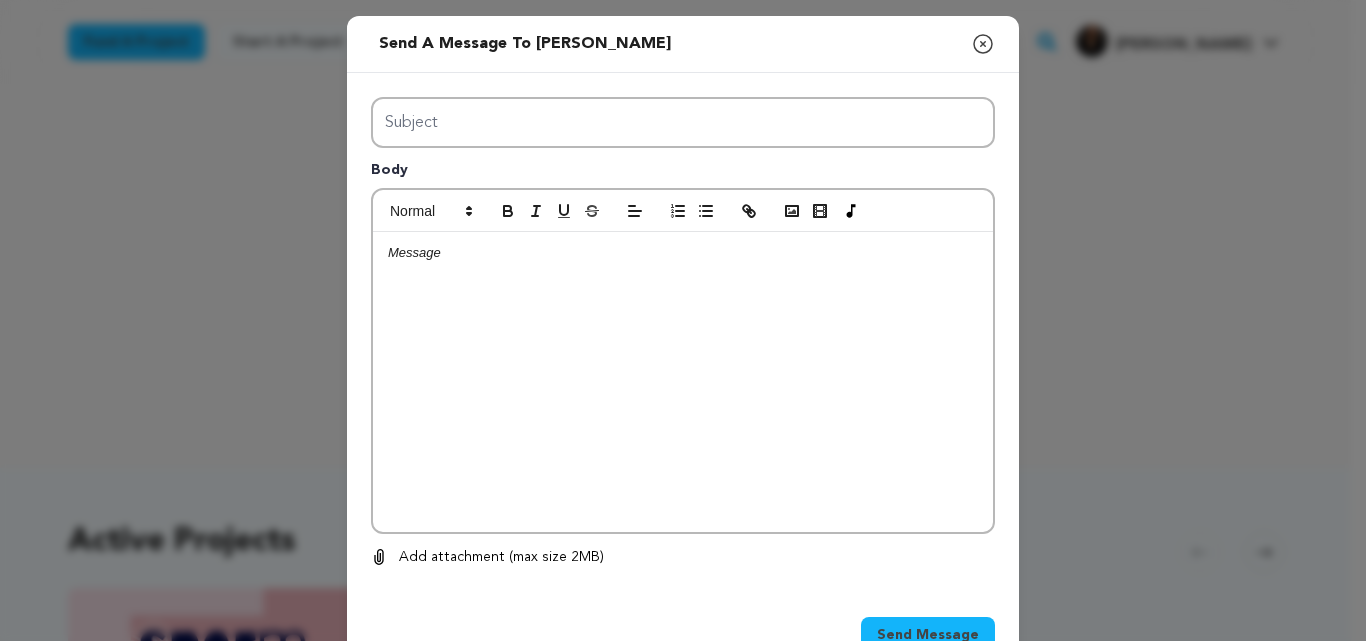 scroll, scrollTop: 0, scrollLeft: 0, axis: both 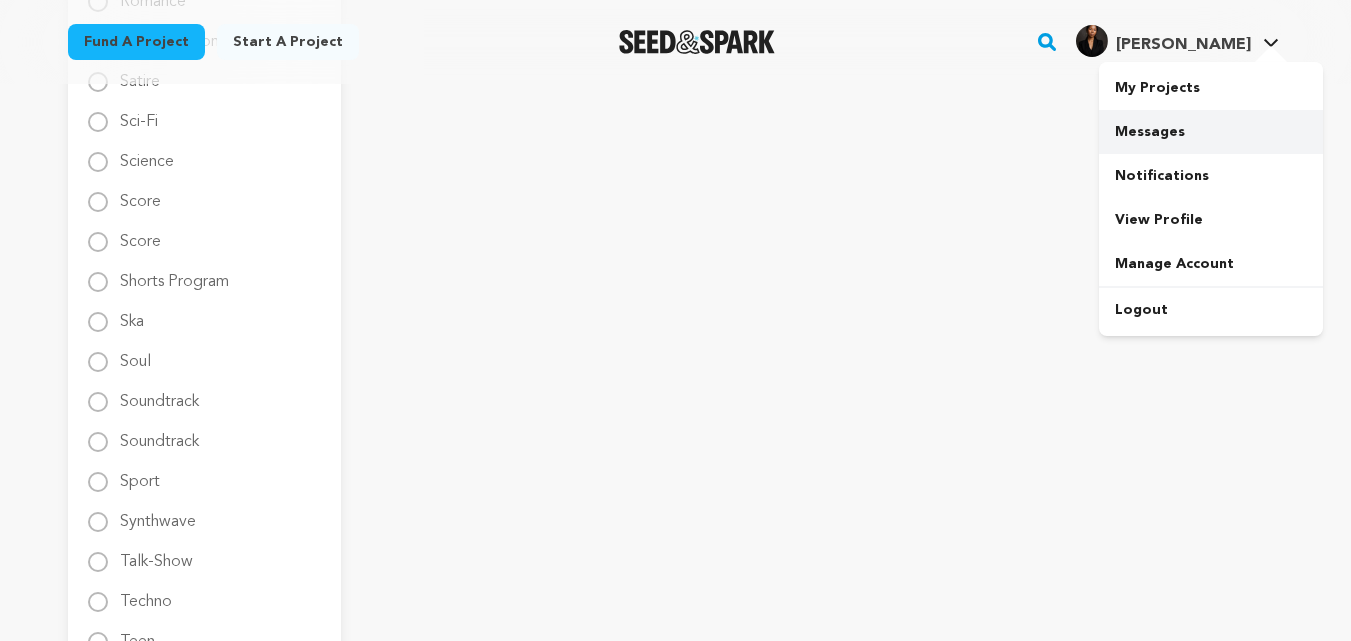 click on "Messages" at bounding box center [1211, 132] 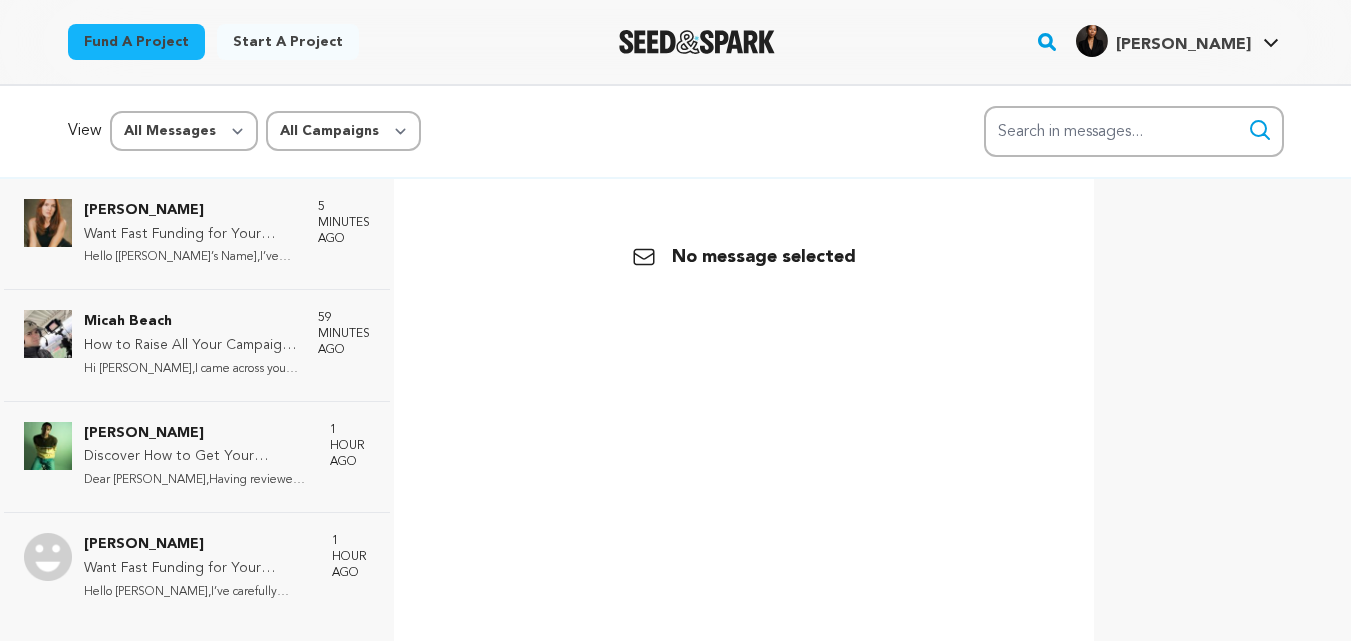 scroll, scrollTop: 0, scrollLeft: 0, axis: both 